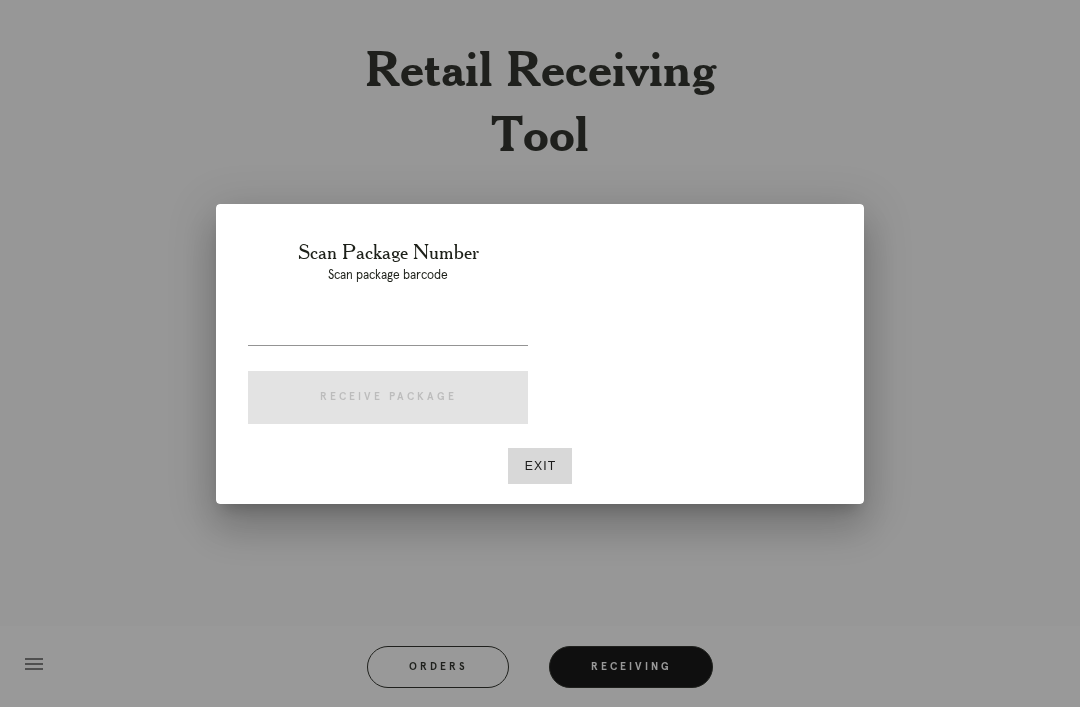 scroll, scrollTop: 0, scrollLeft: 0, axis: both 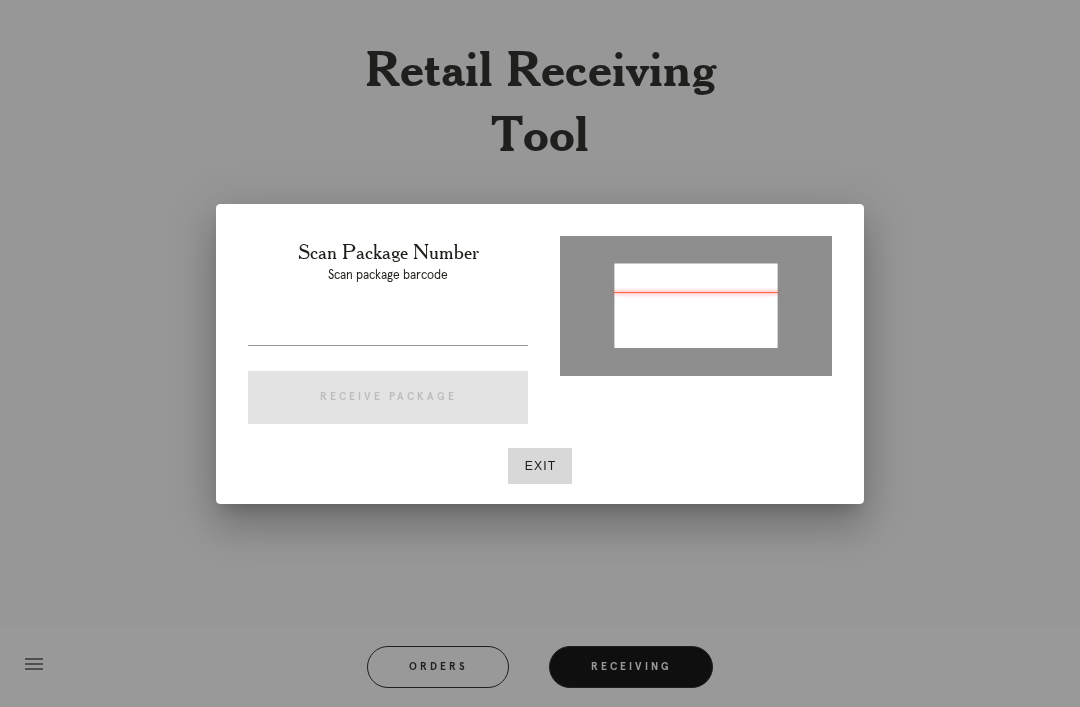 type on "P817555289008876" 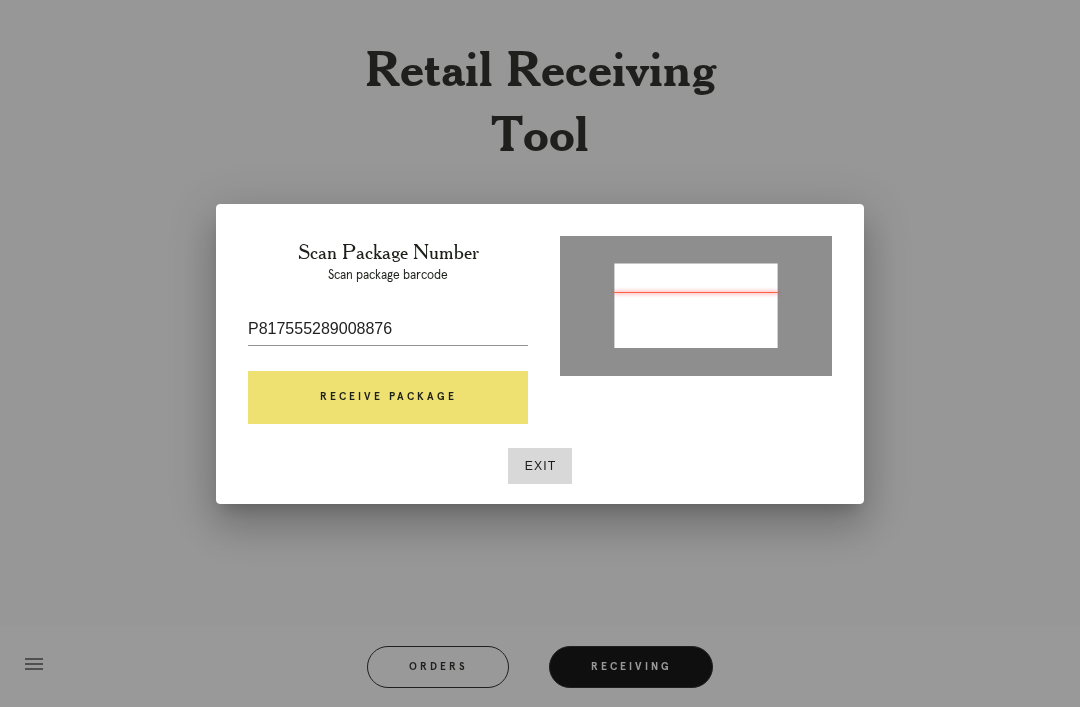 click on "Receive Package" at bounding box center (388, 398) 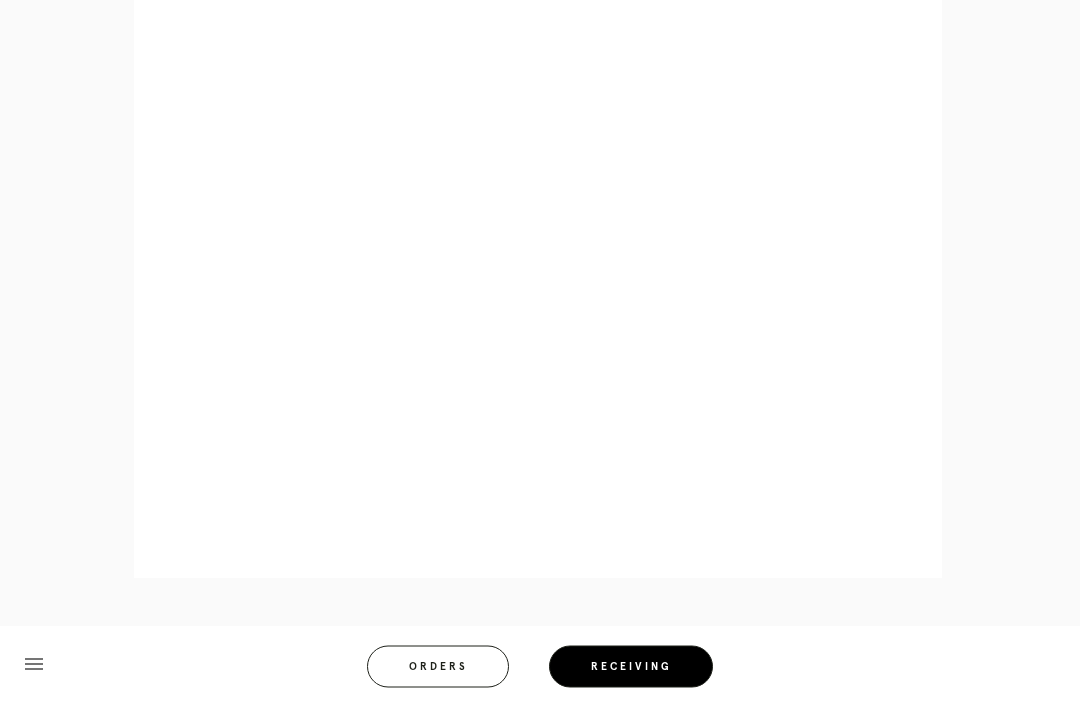 scroll, scrollTop: 858, scrollLeft: 0, axis: vertical 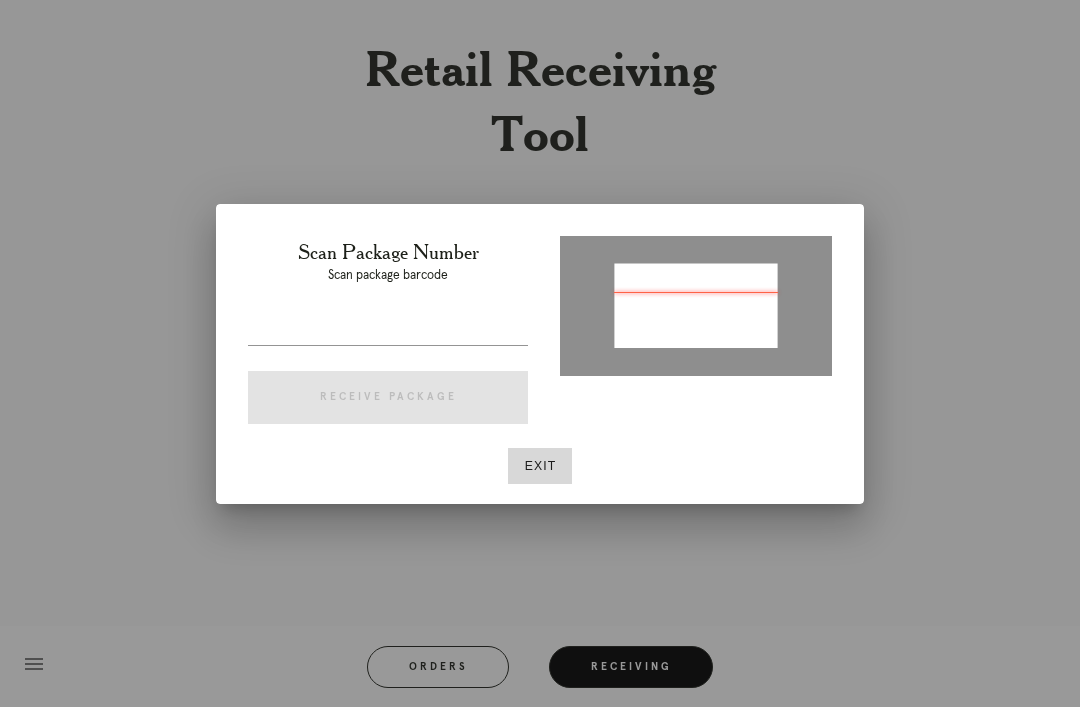 type on "P938507299582792" 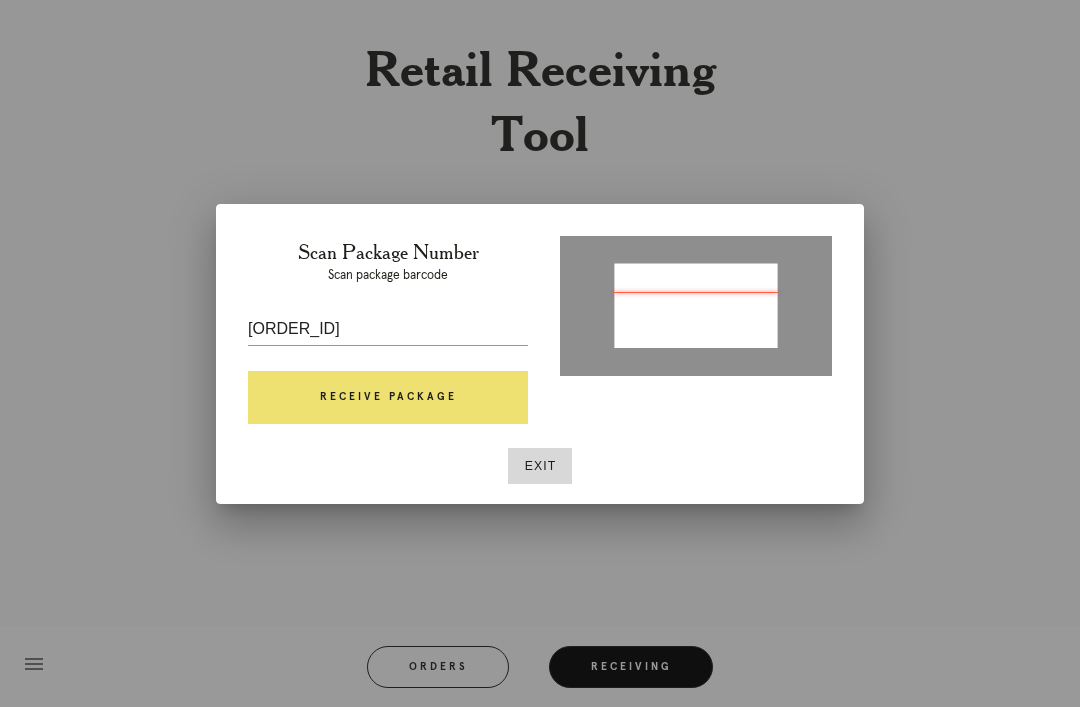 click on "Receive Package" at bounding box center (388, 398) 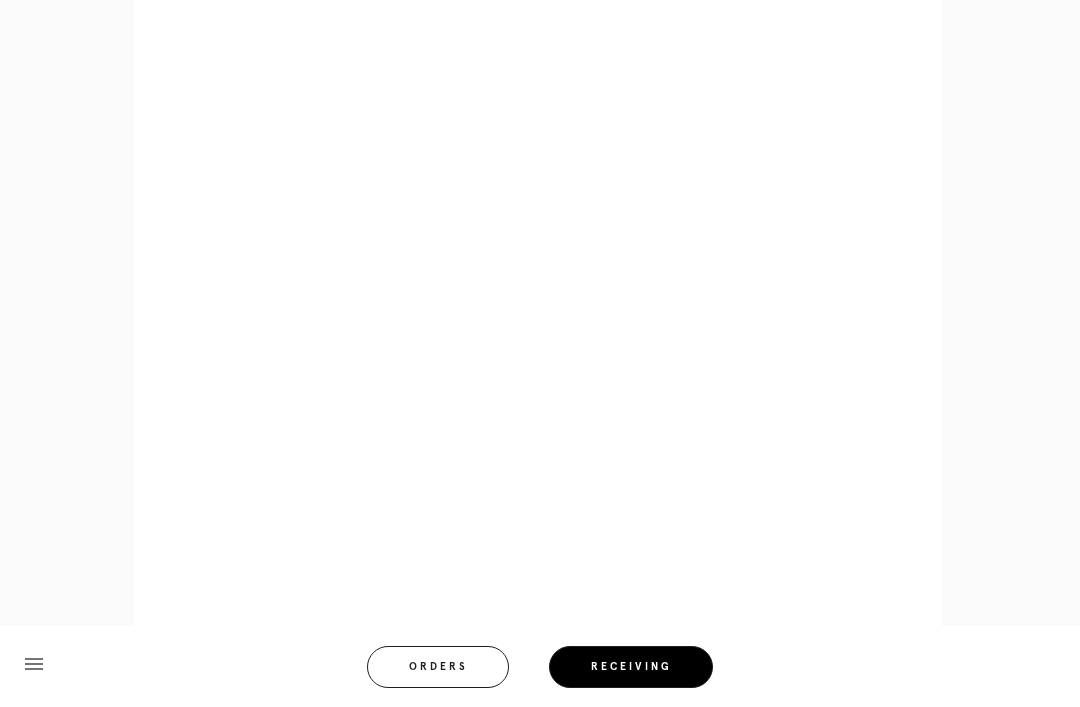 scroll, scrollTop: 962, scrollLeft: 0, axis: vertical 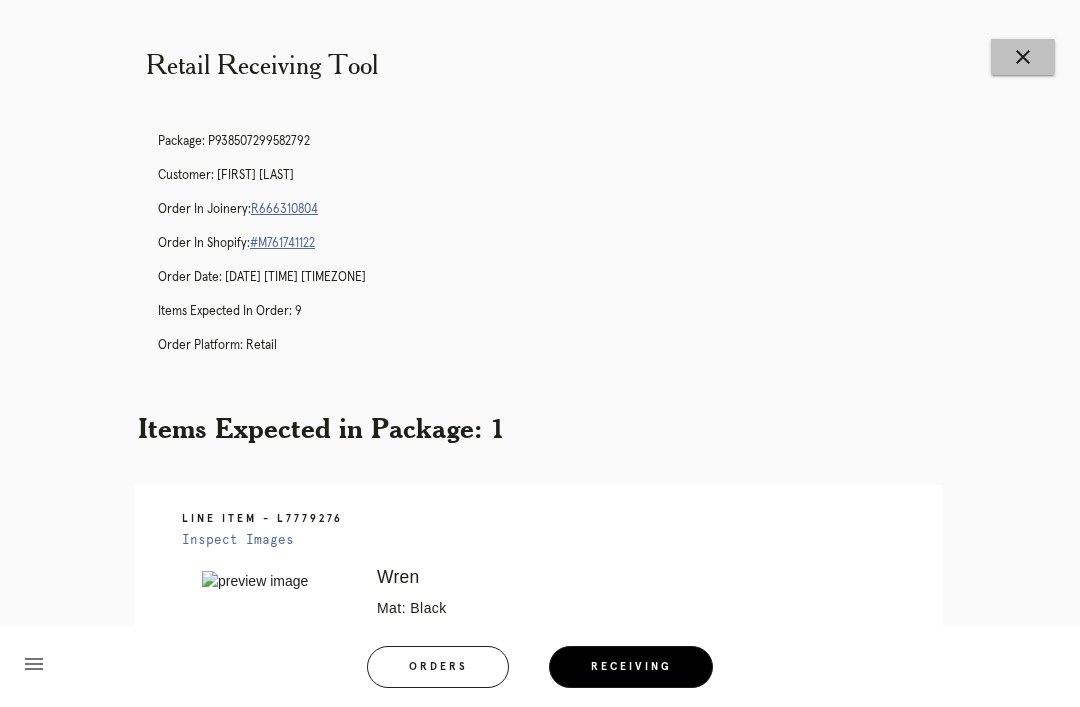 click on "close" at bounding box center [1023, 57] 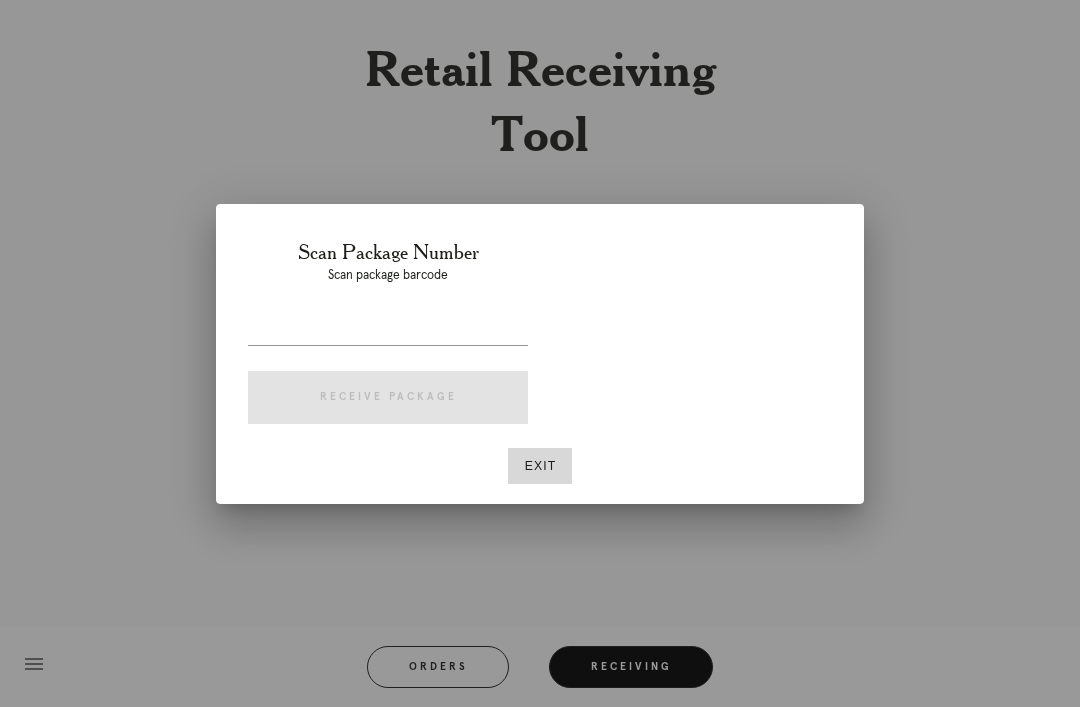 scroll, scrollTop: 0, scrollLeft: 0, axis: both 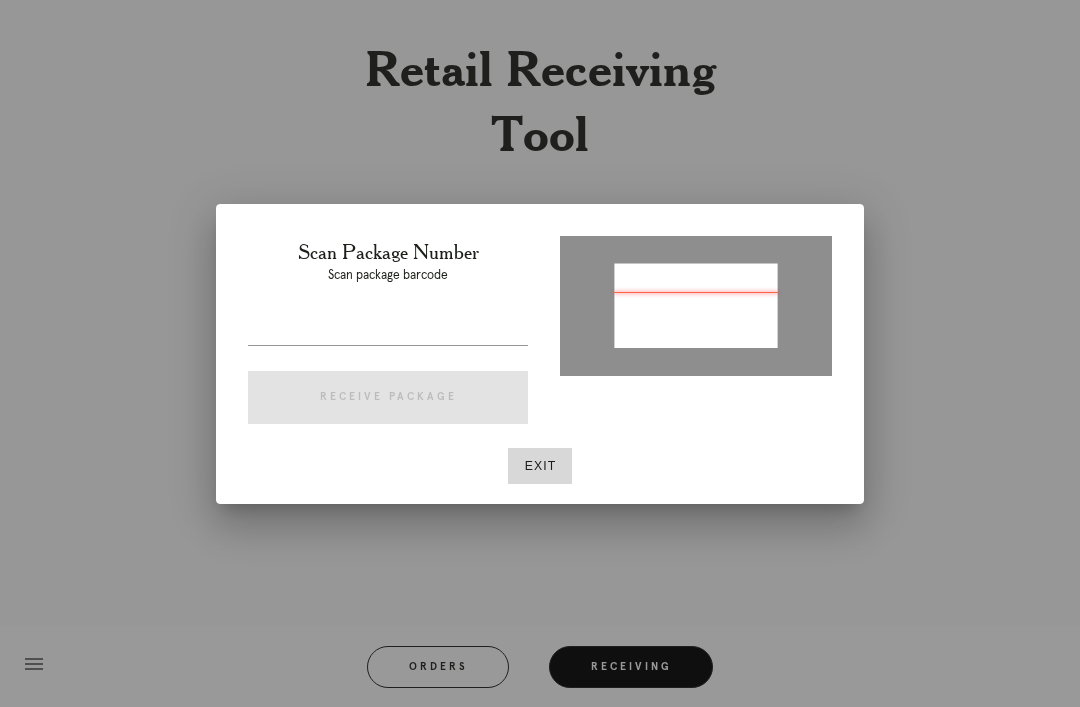 type on "P683868574154344" 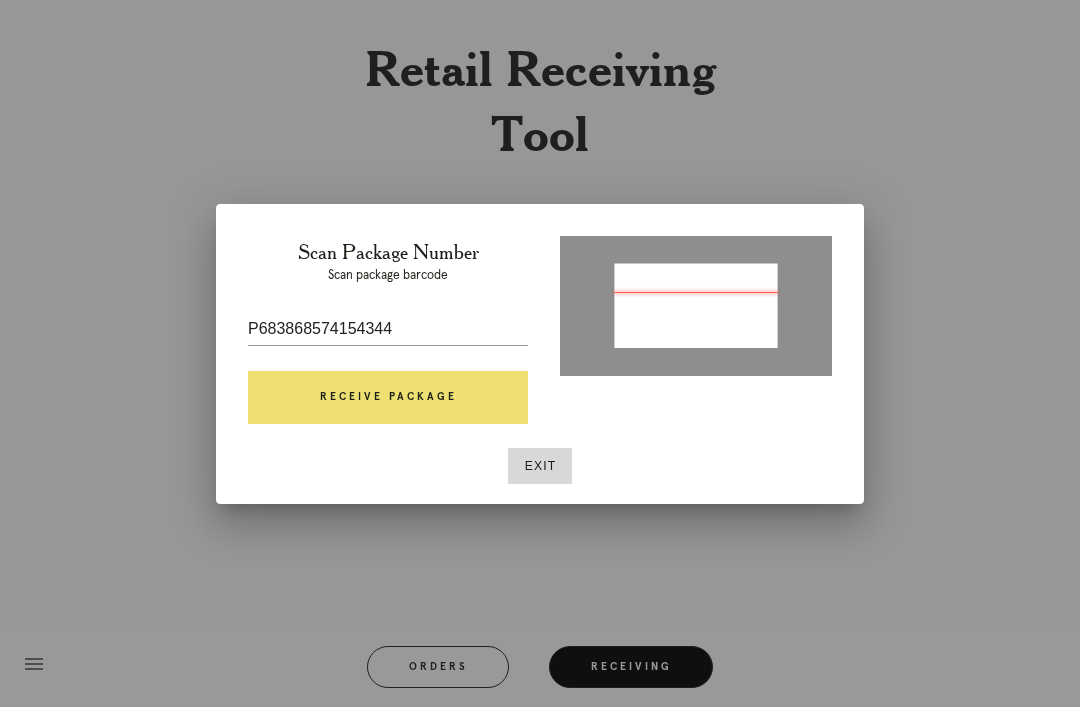 click on "Receive Package" at bounding box center (388, 398) 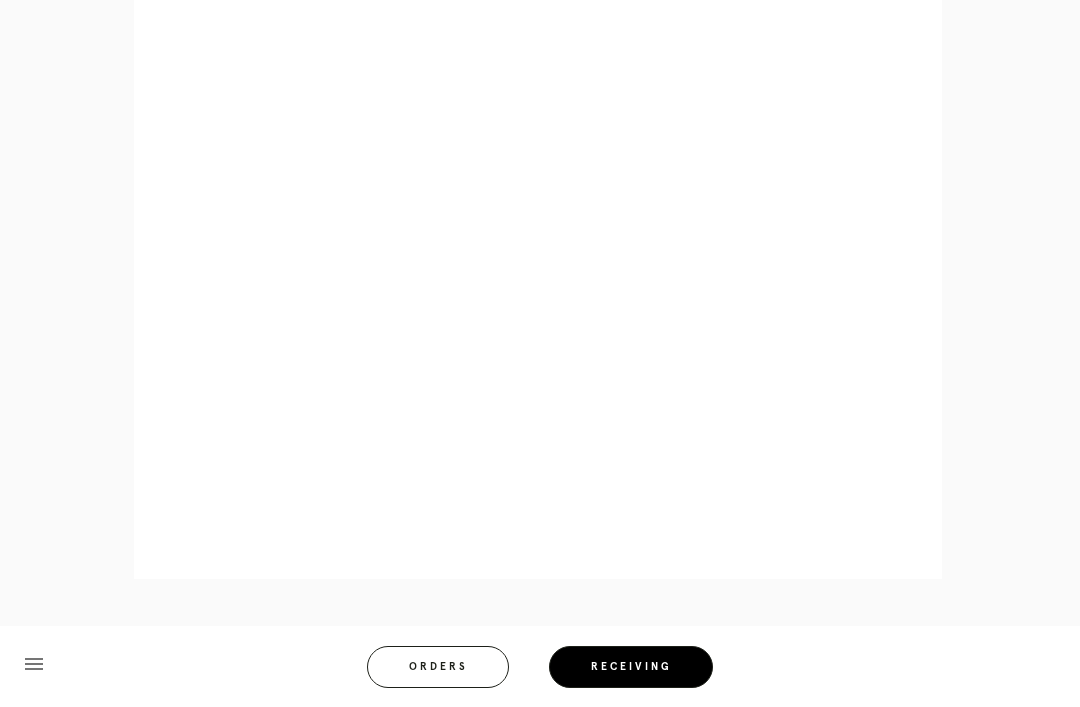 scroll, scrollTop: 910, scrollLeft: 0, axis: vertical 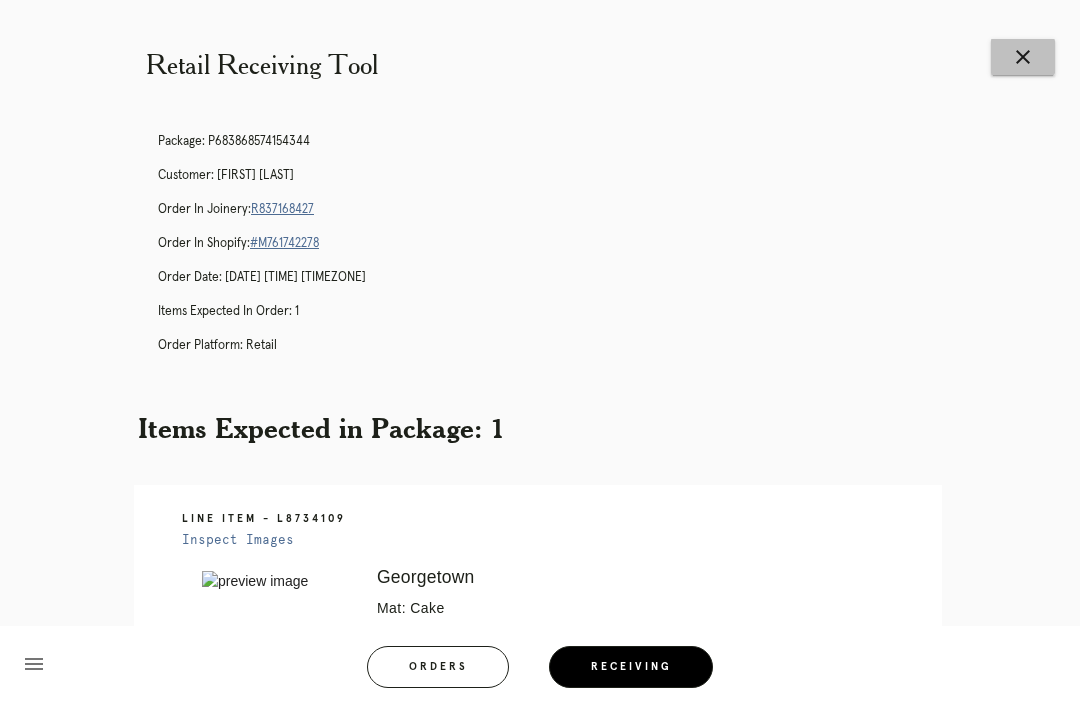 click on "close" at bounding box center [1023, 57] 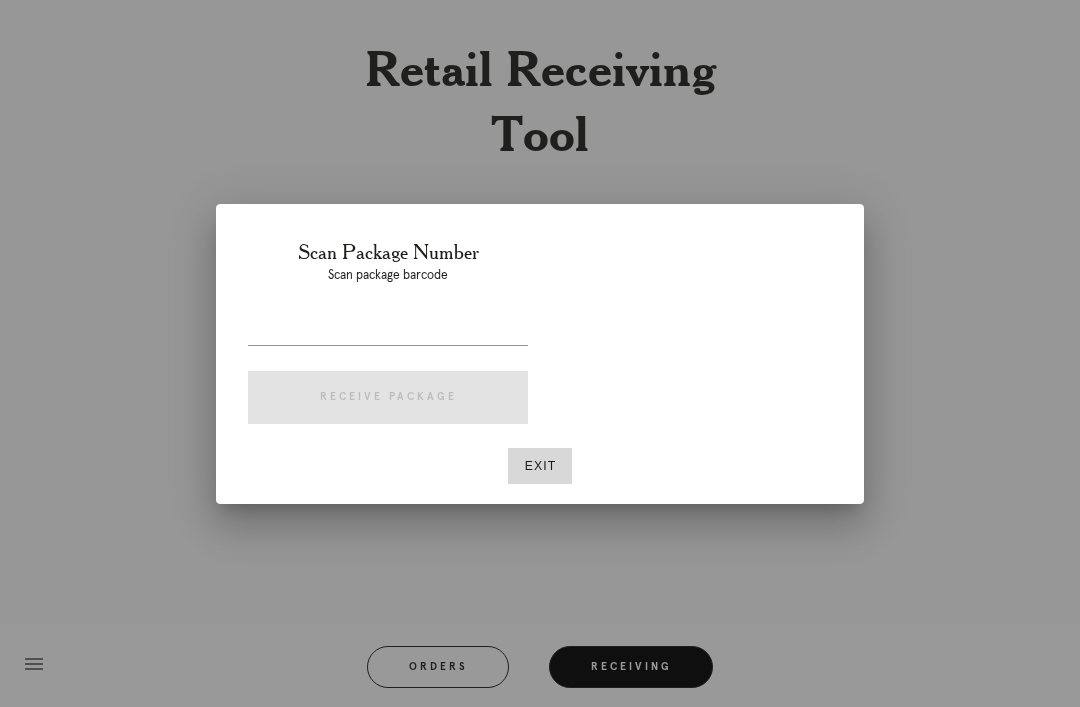 scroll, scrollTop: 0, scrollLeft: 0, axis: both 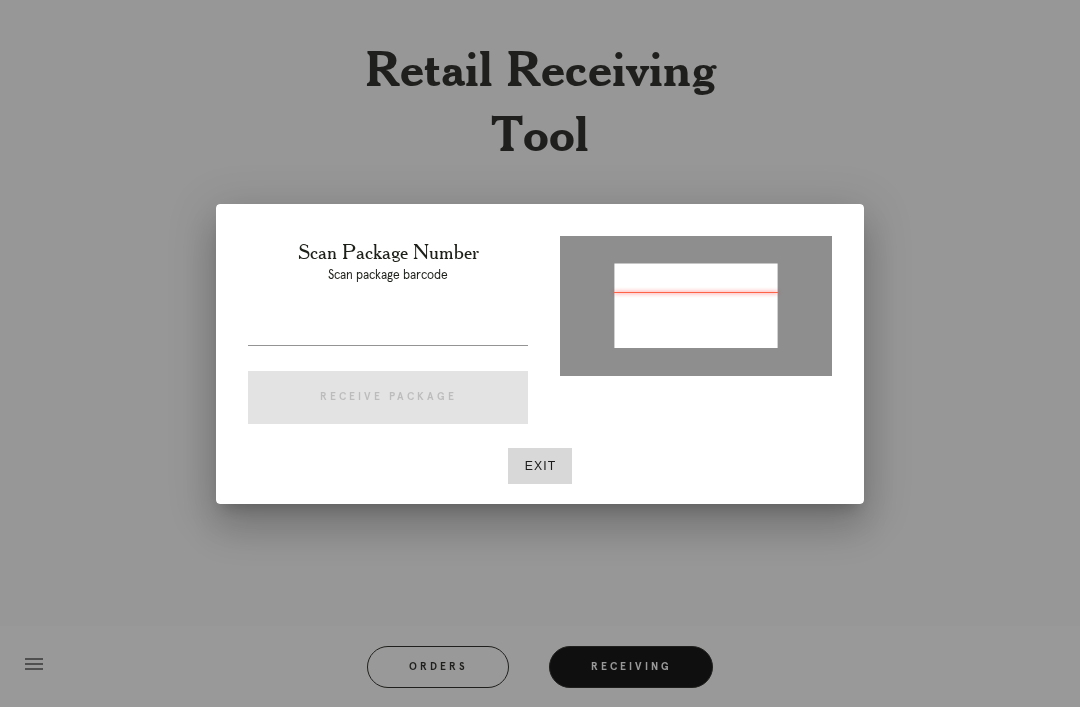 type on "P159480592932732" 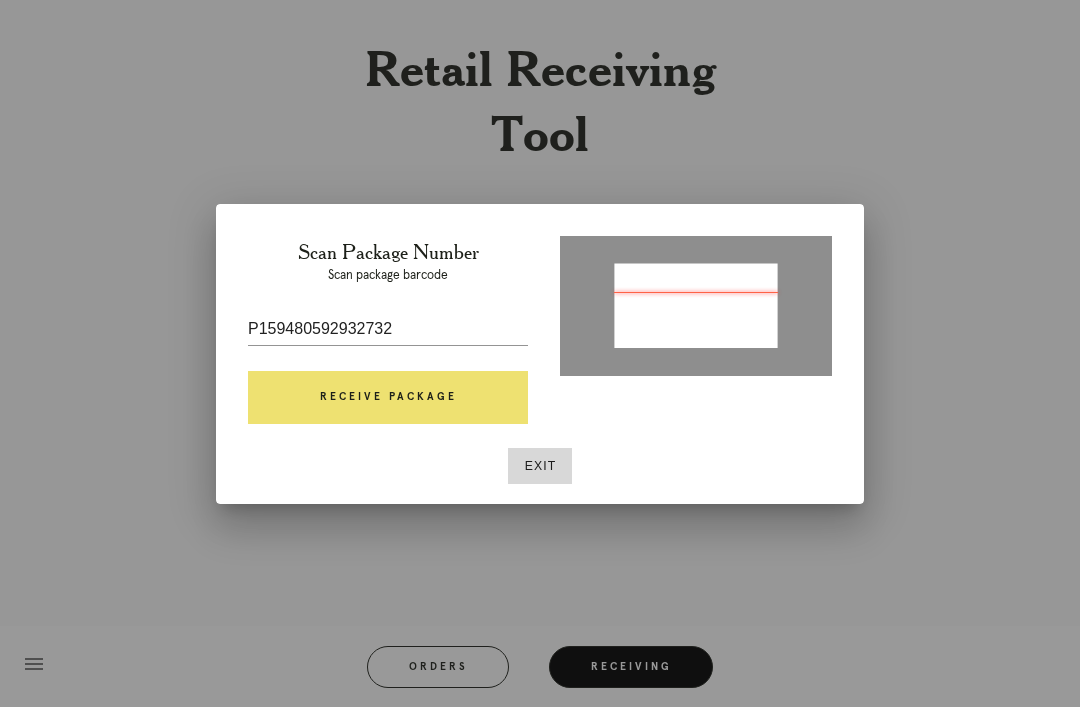 click on "Receive Package" at bounding box center (388, 398) 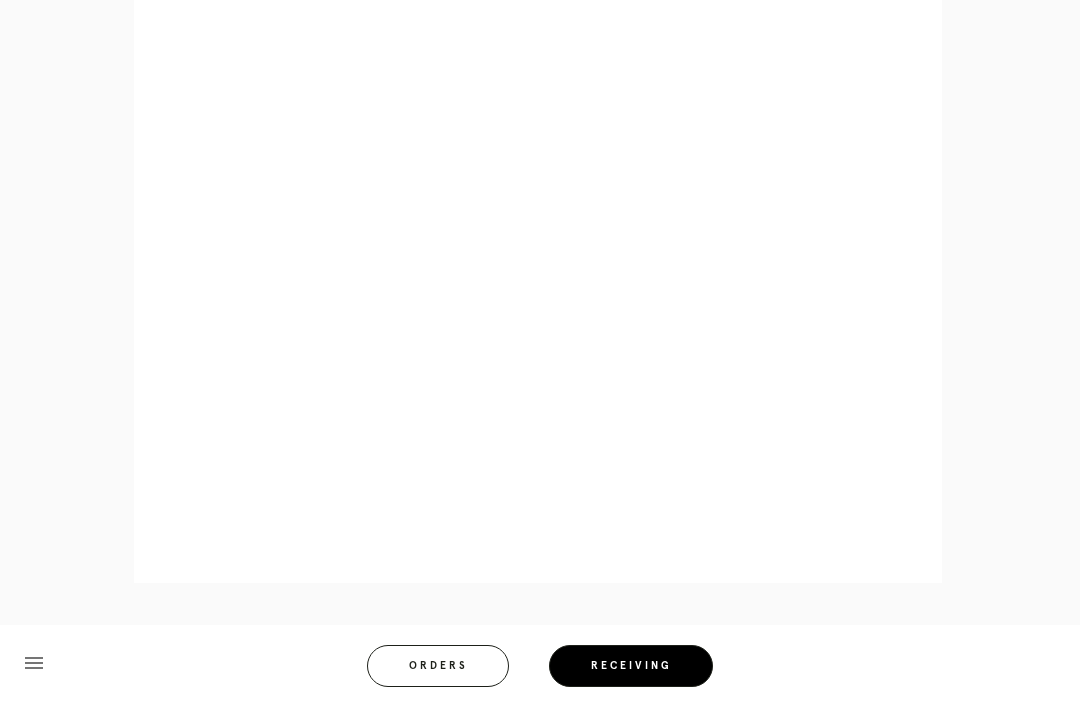 scroll, scrollTop: 992, scrollLeft: 0, axis: vertical 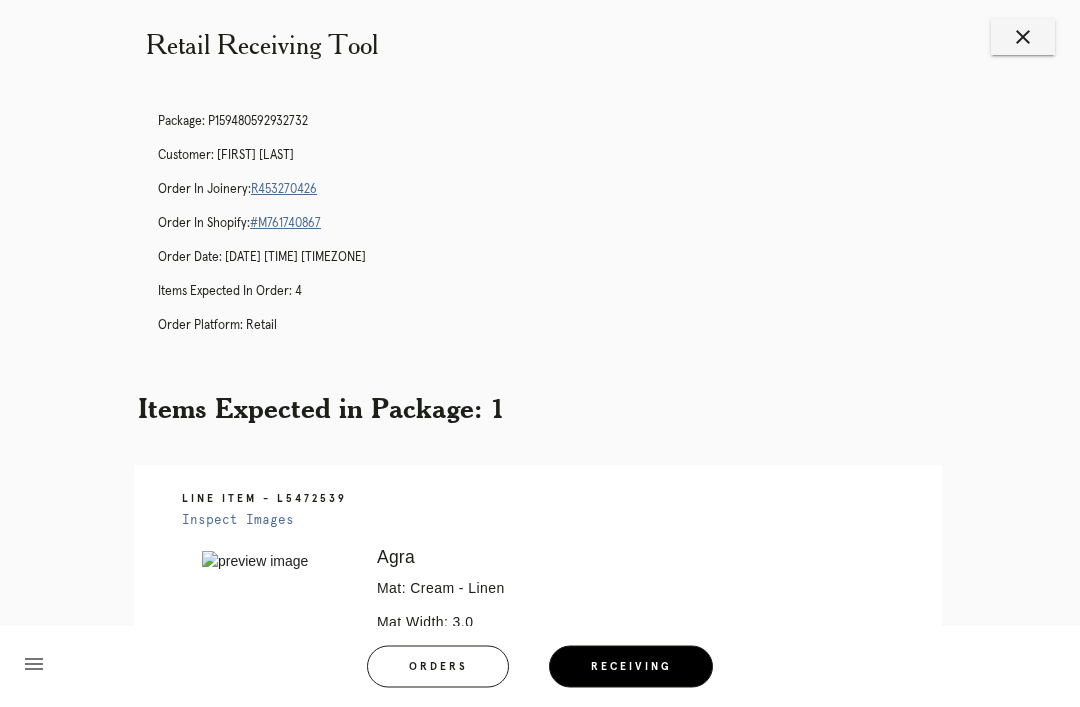 click on "R453270426" at bounding box center (284, 190) 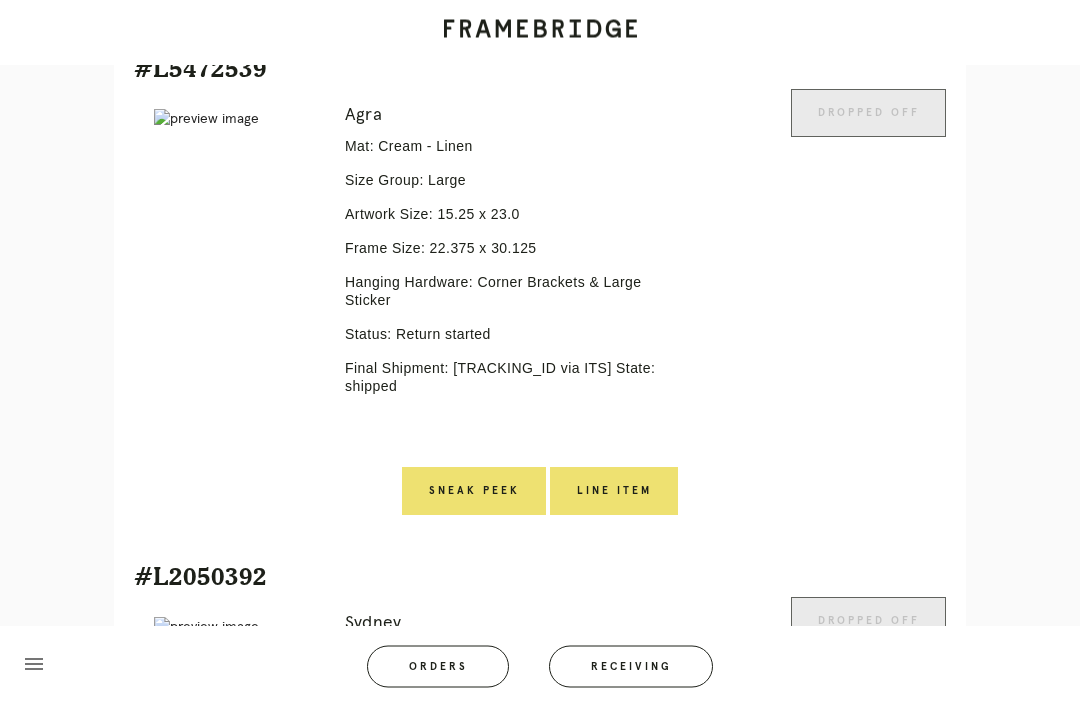 scroll, scrollTop: 1064, scrollLeft: 0, axis: vertical 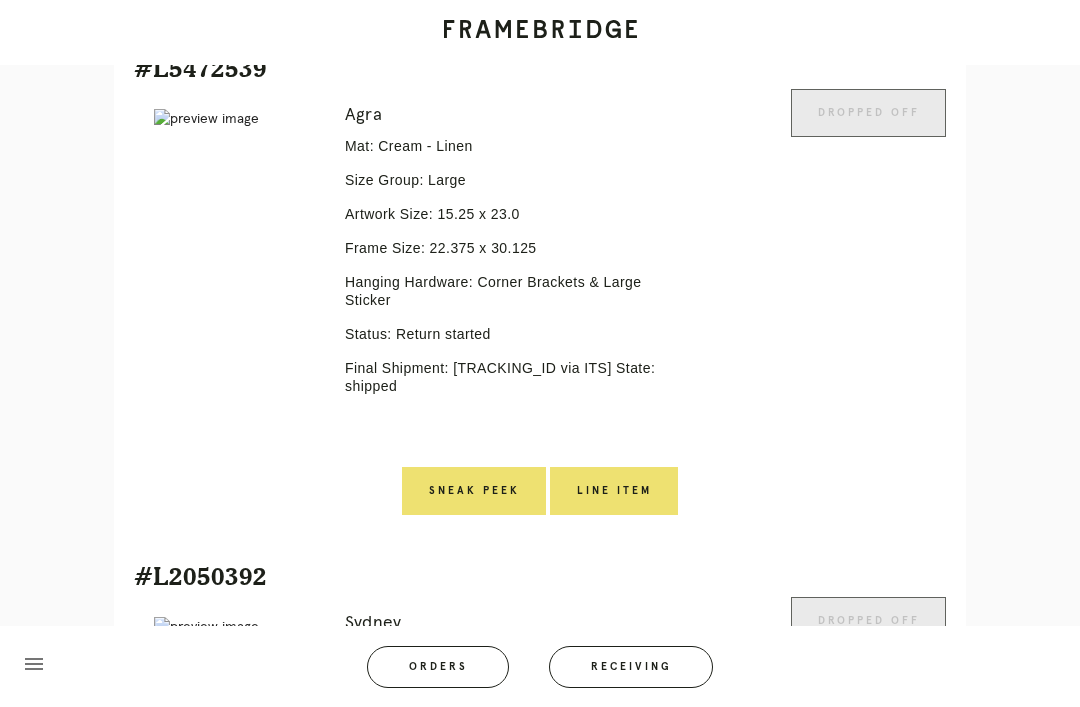 click on "Line Item" at bounding box center [614, 491] 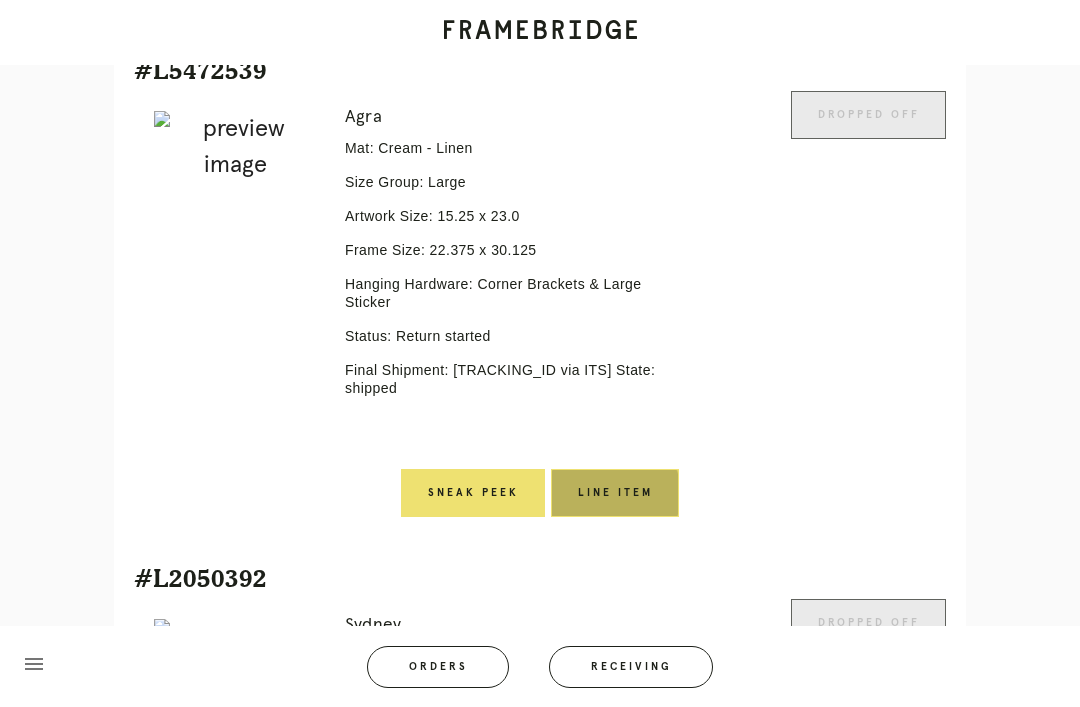 scroll, scrollTop: 0, scrollLeft: 0, axis: both 